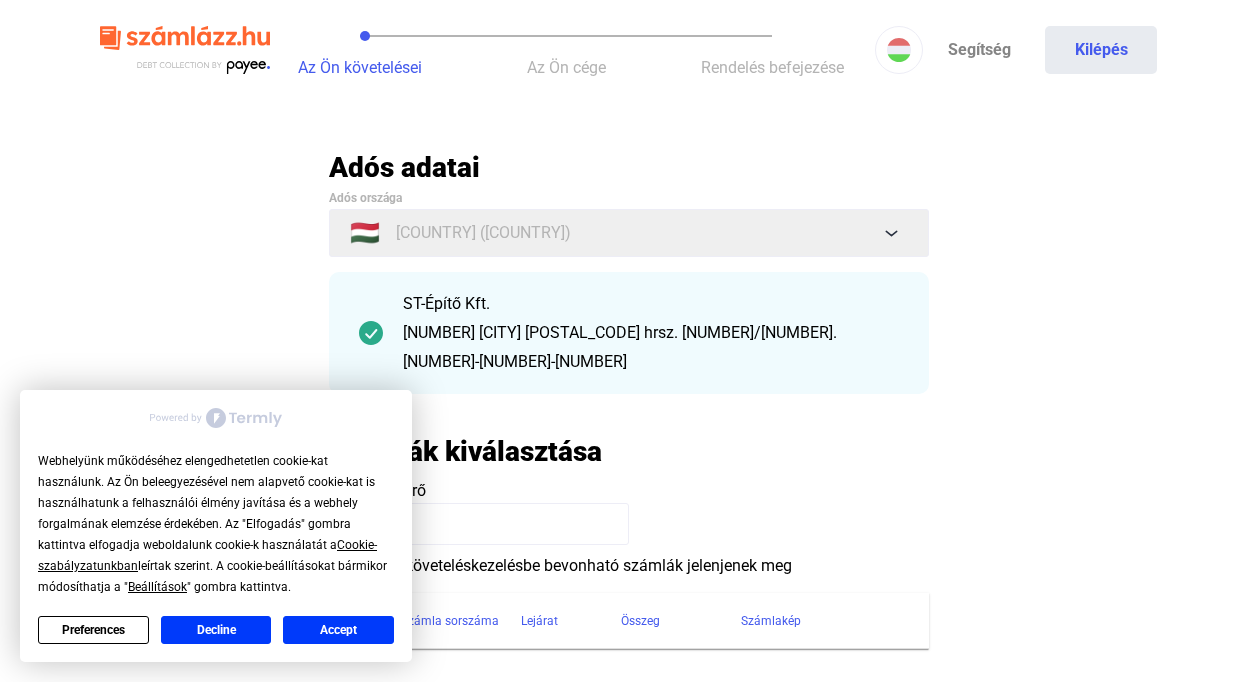 scroll, scrollTop: 0, scrollLeft: 0, axis: both 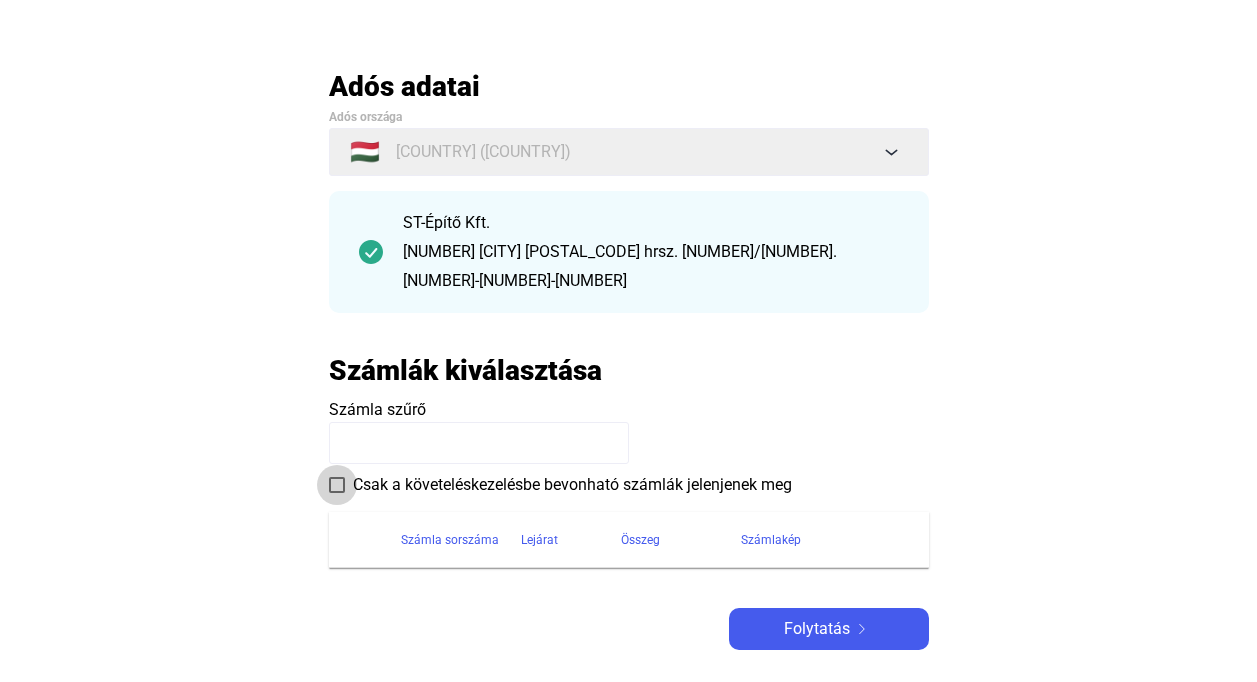 click at bounding box center [337, 485] 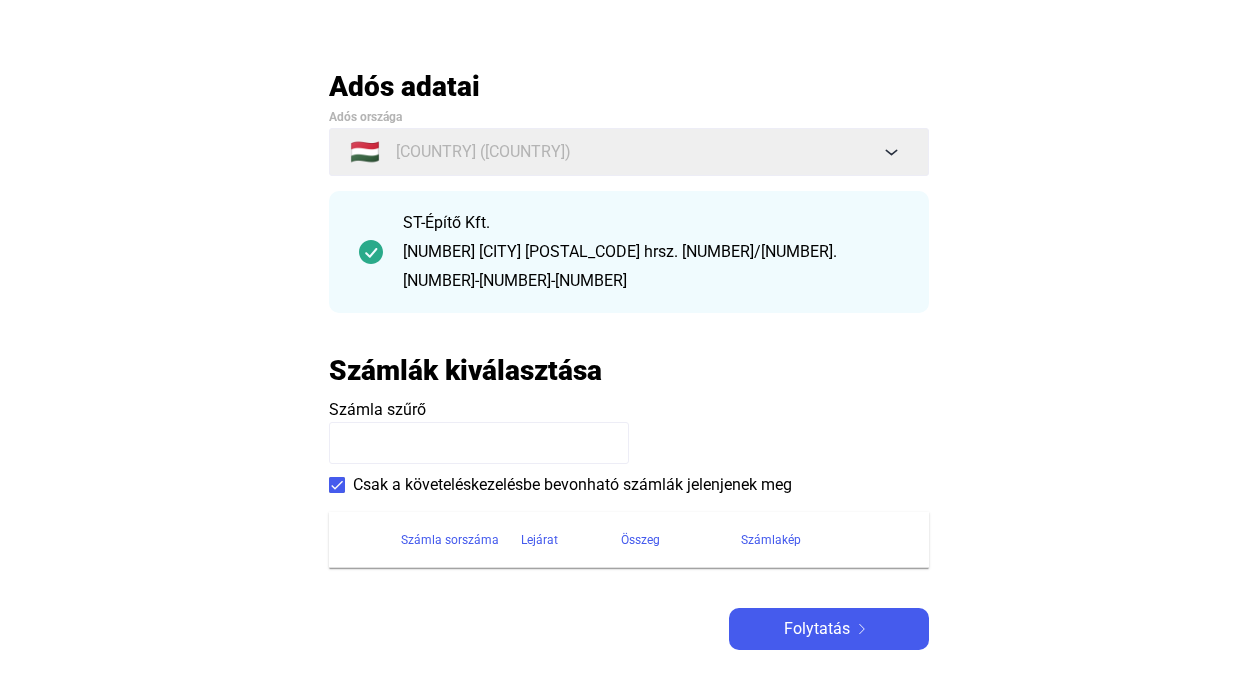 click 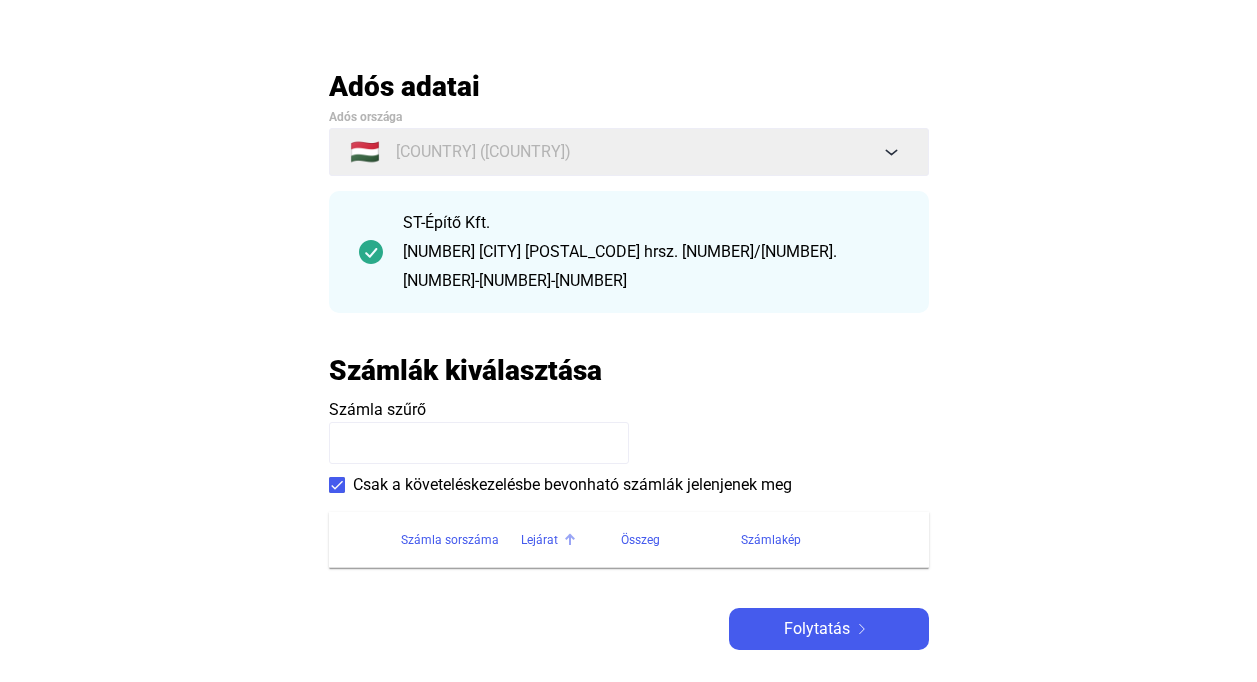 click on "Lejárat" 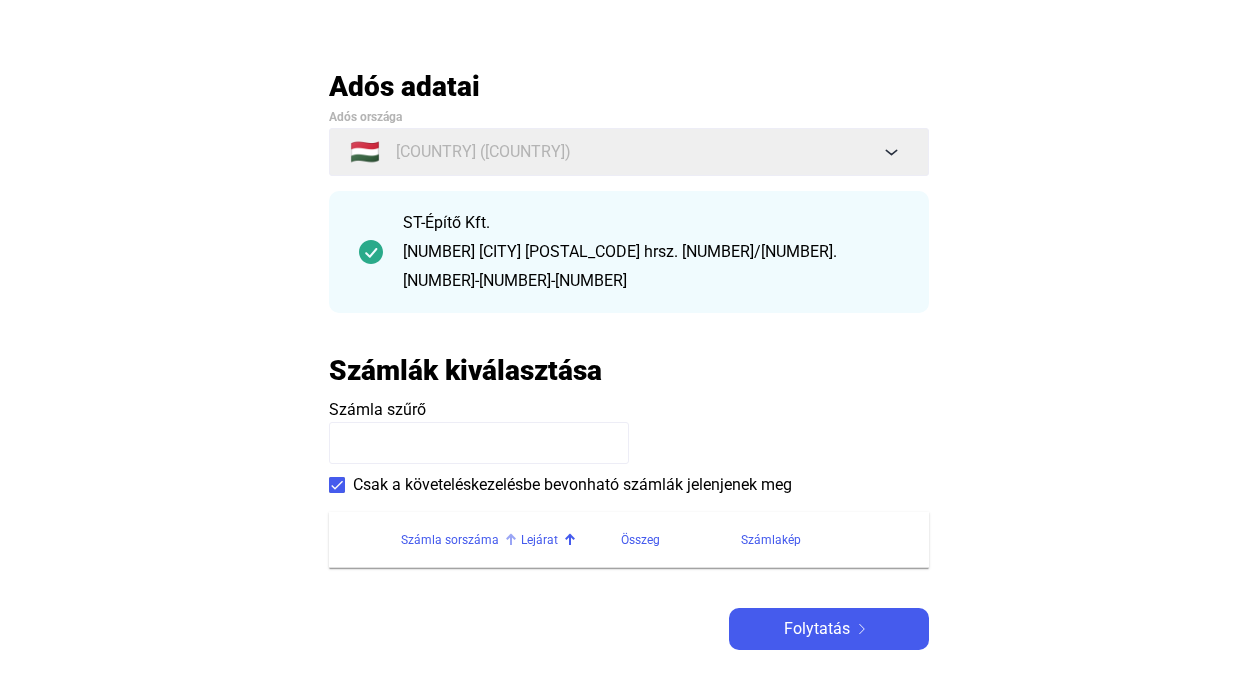 click on "Számla sorszáma" 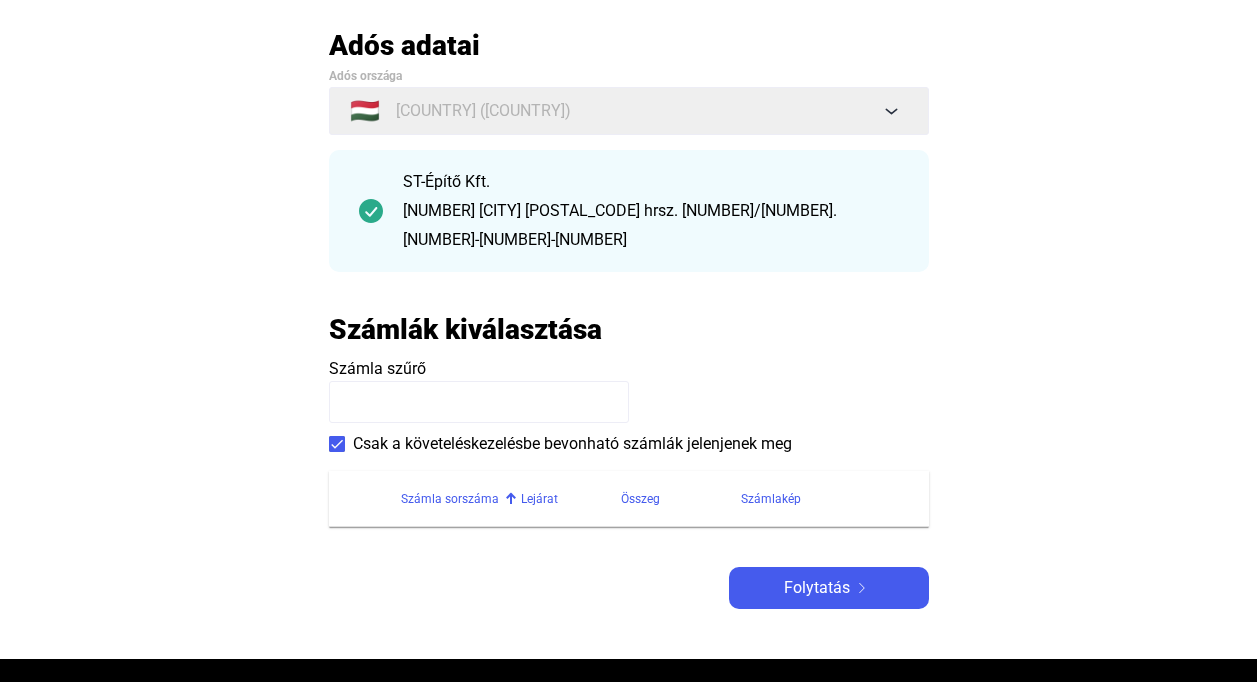 scroll, scrollTop: 0, scrollLeft: 0, axis: both 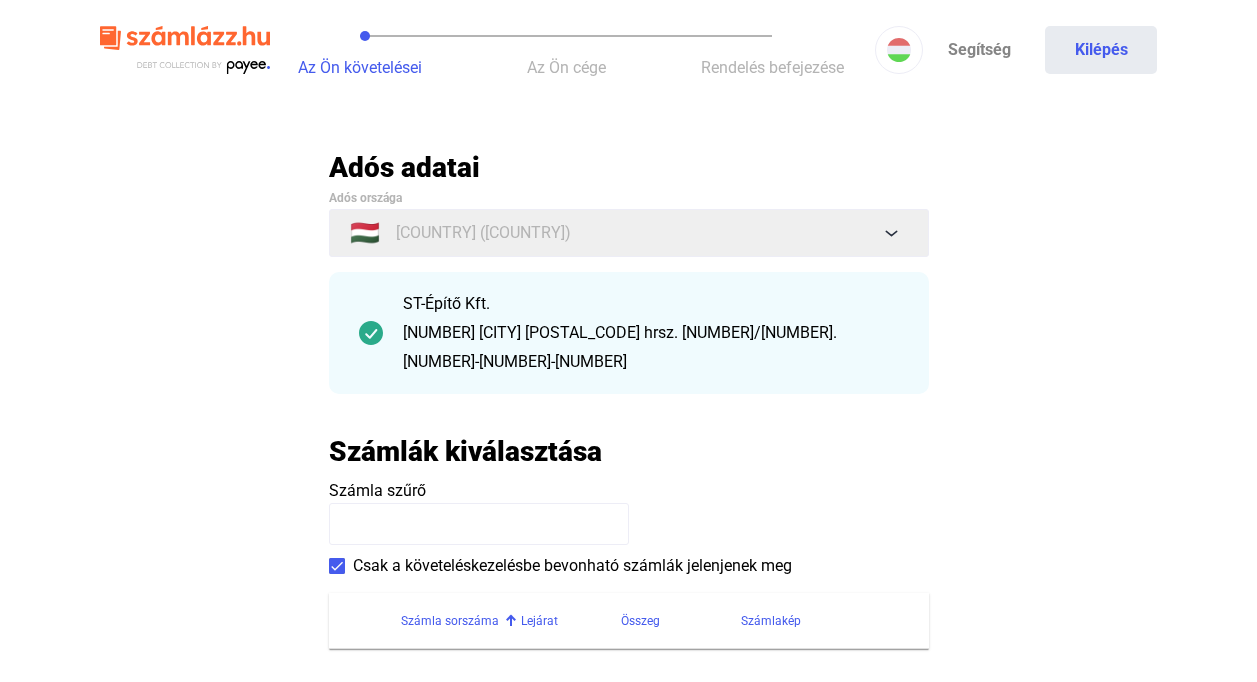 click 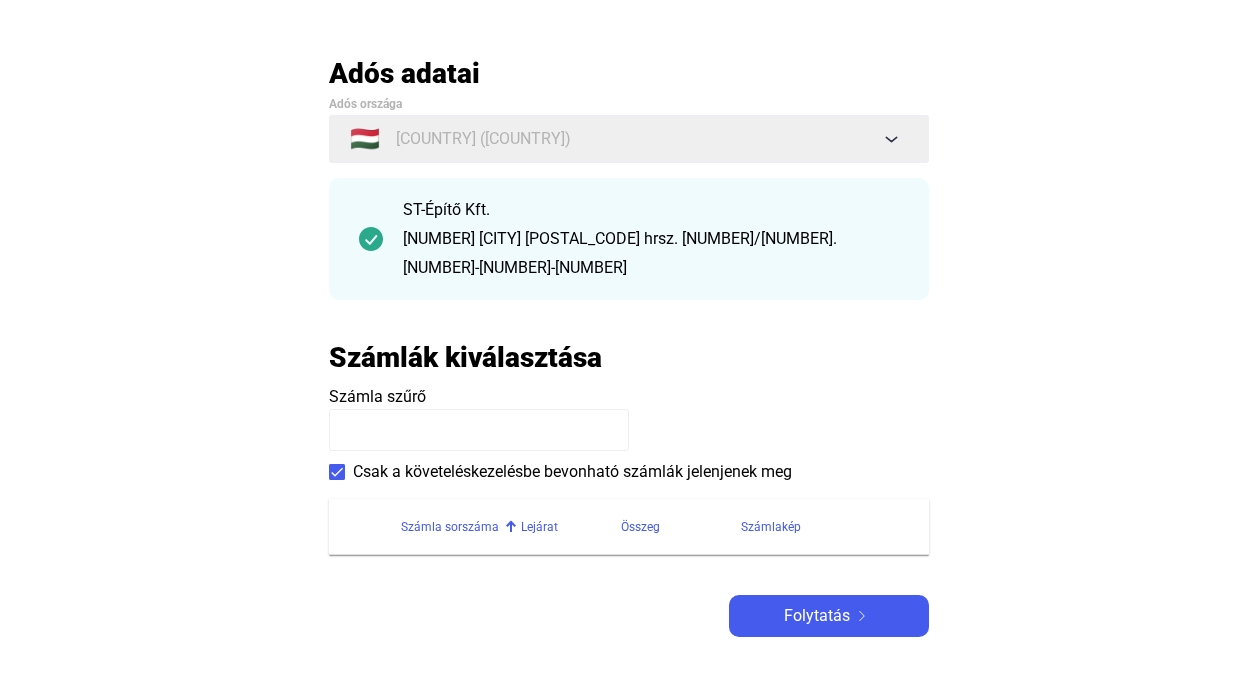scroll, scrollTop: 109, scrollLeft: 0, axis: vertical 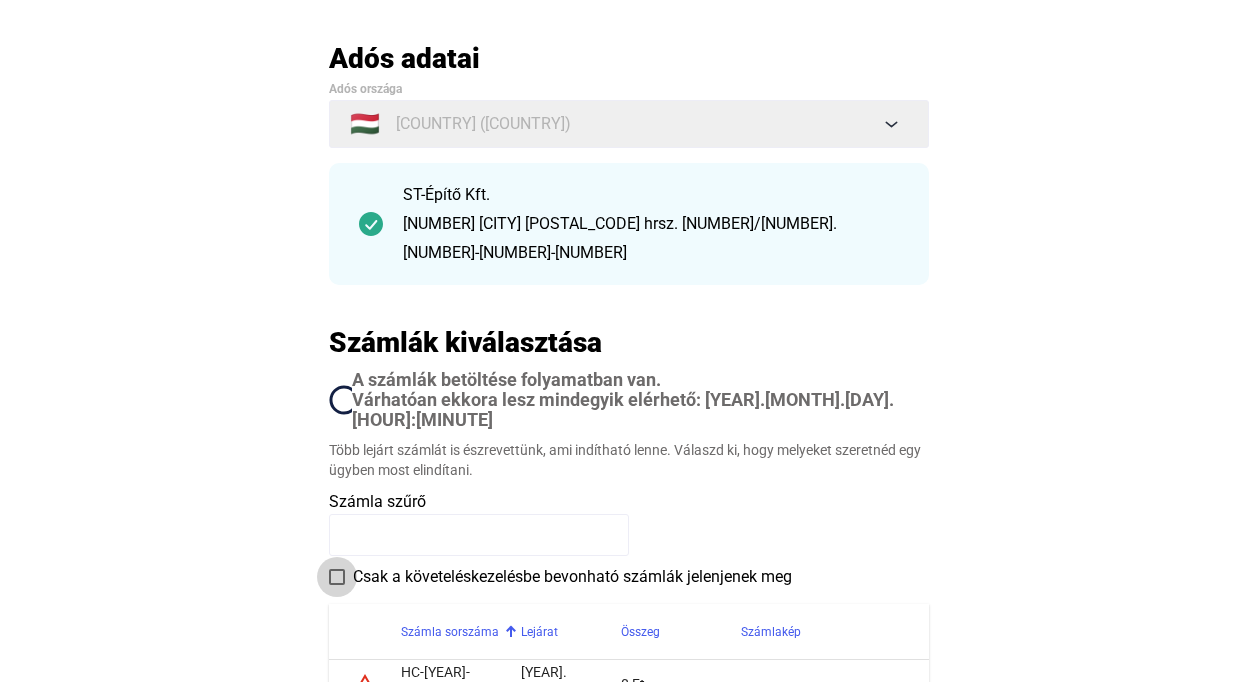 click at bounding box center [337, 577] 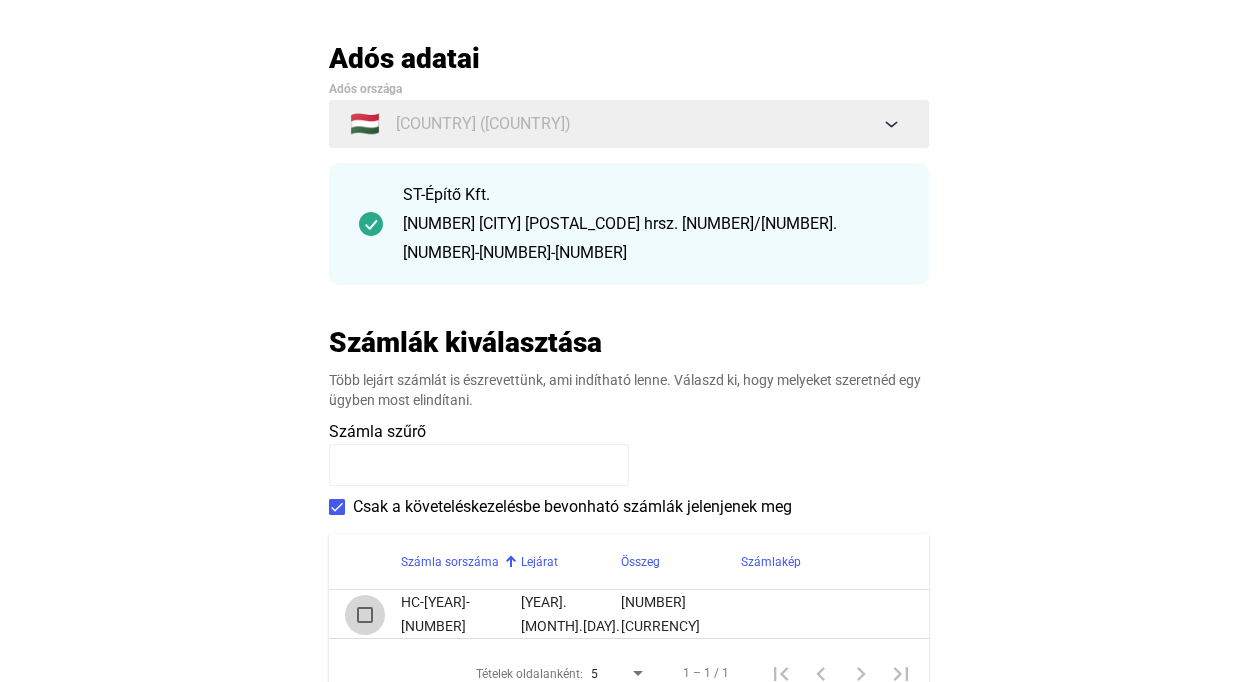 click at bounding box center [365, 615] 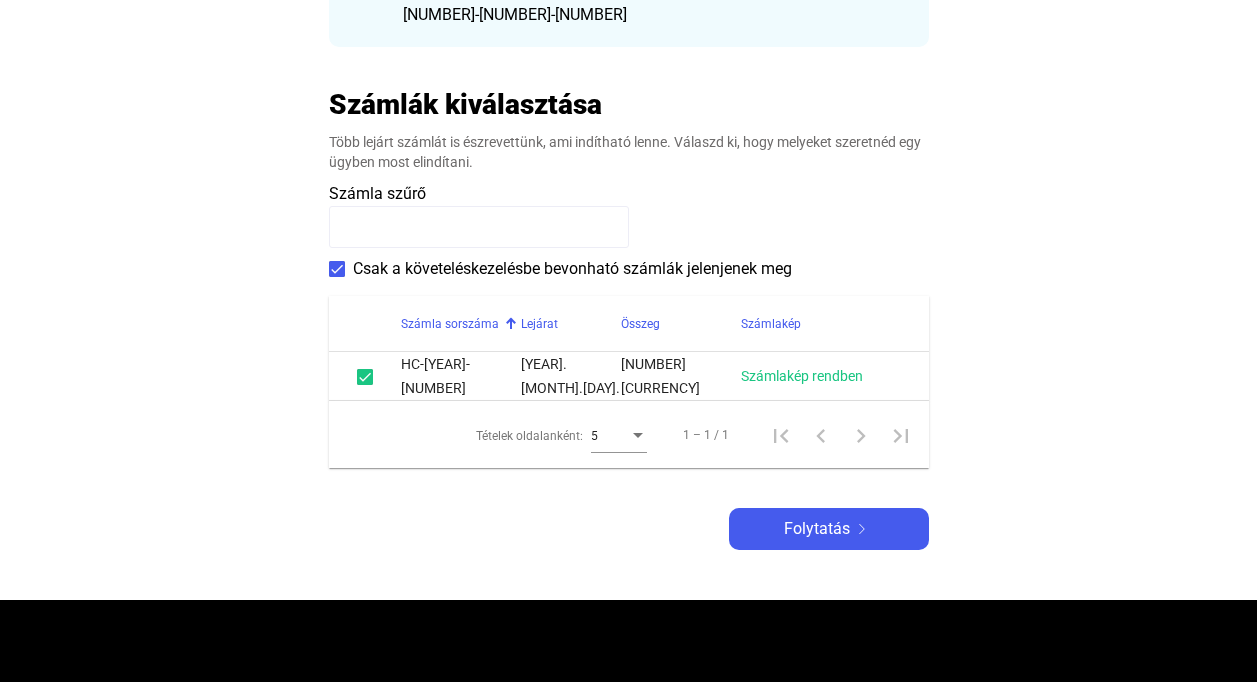 scroll, scrollTop: 349, scrollLeft: 0, axis: vertical 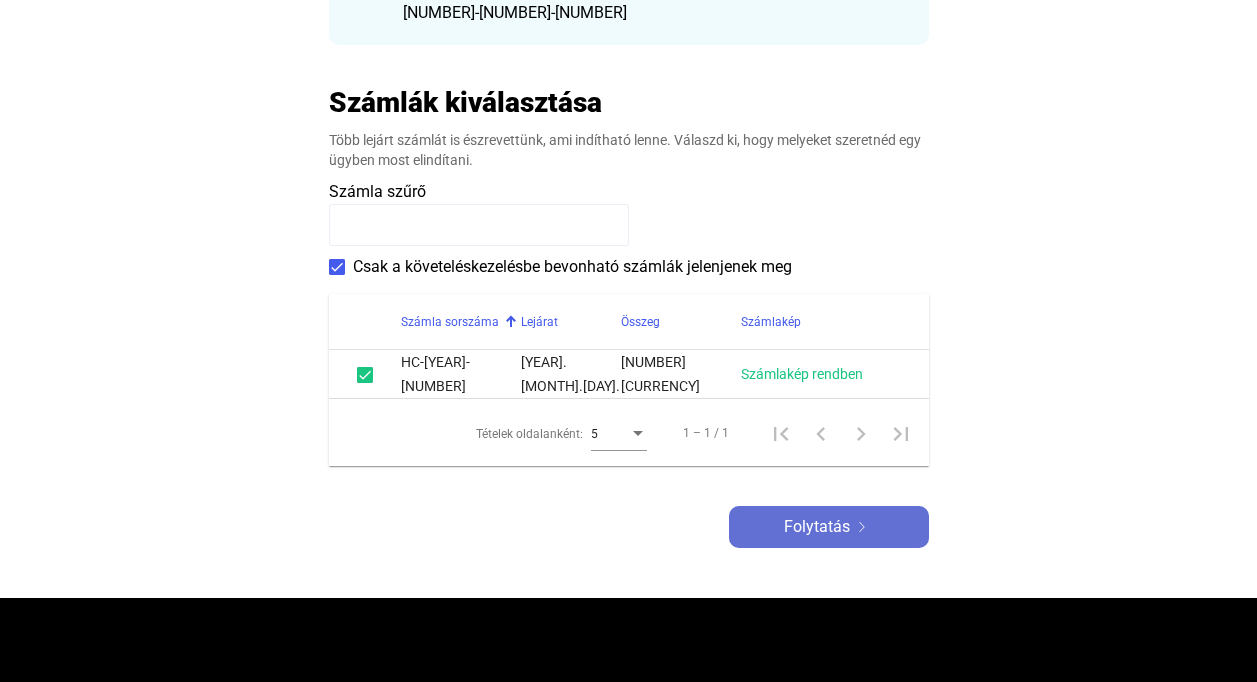 click on "Folytatás" 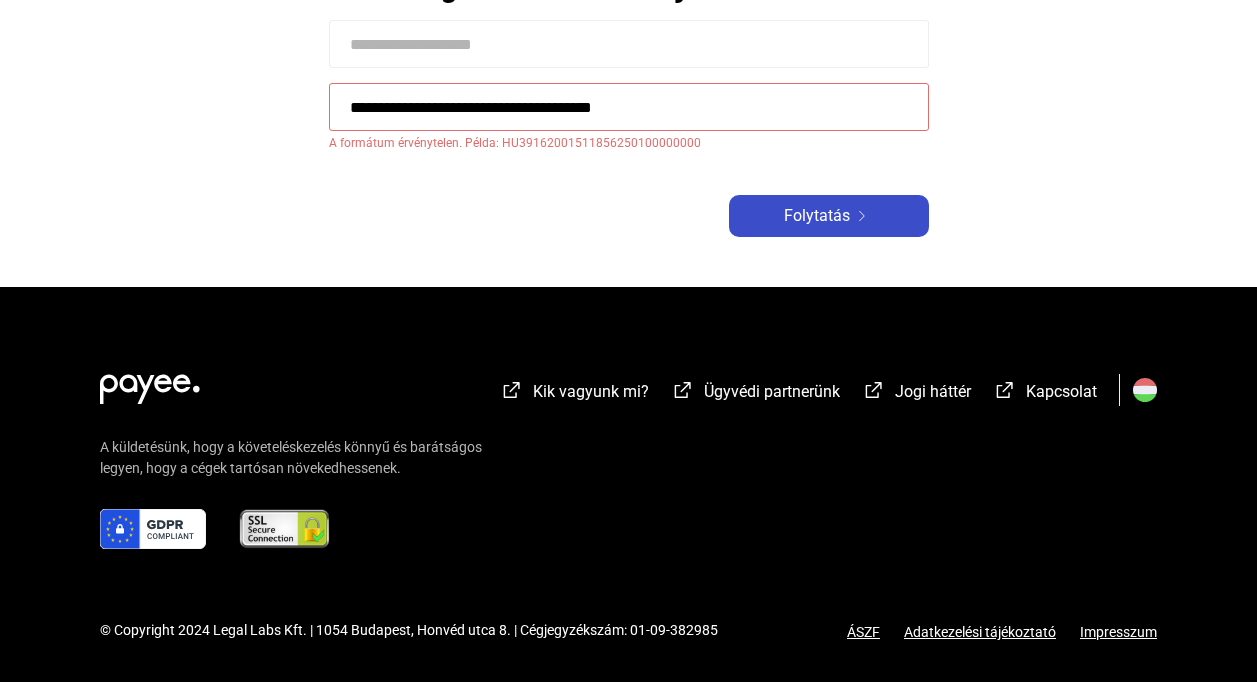 scroll, scrollTop: 0, scrollLeft: 0, axis: both 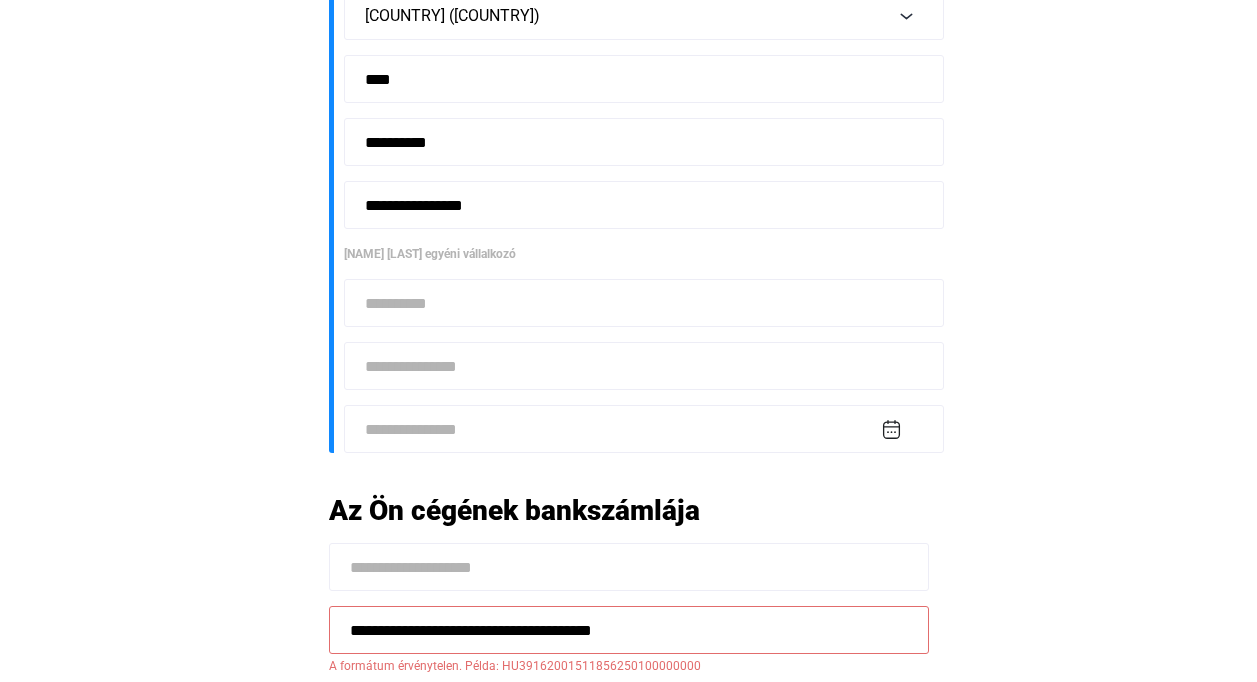 click 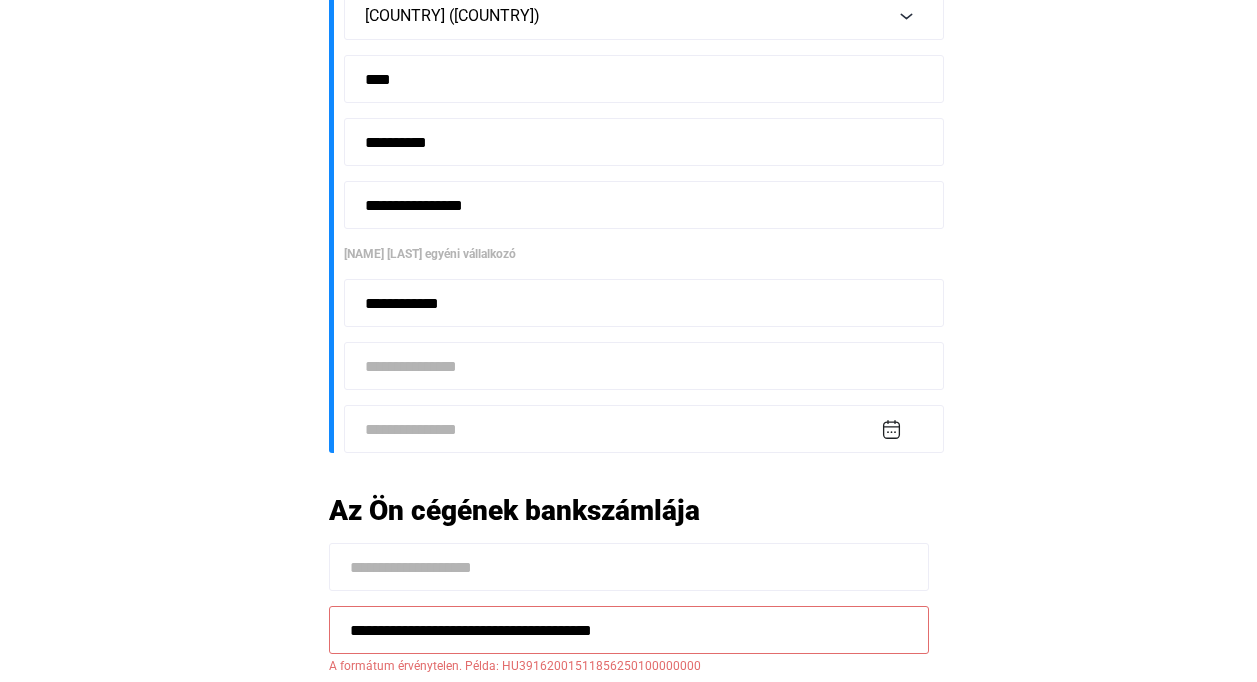 type on "**********" 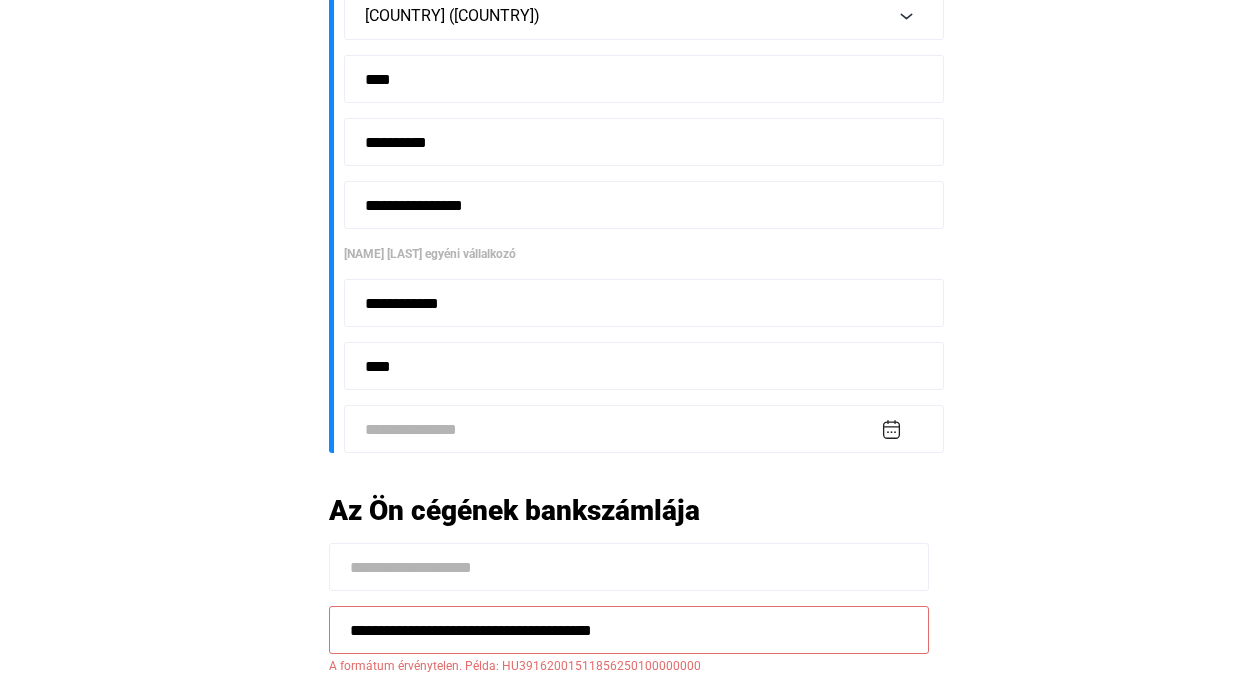 type on "****" 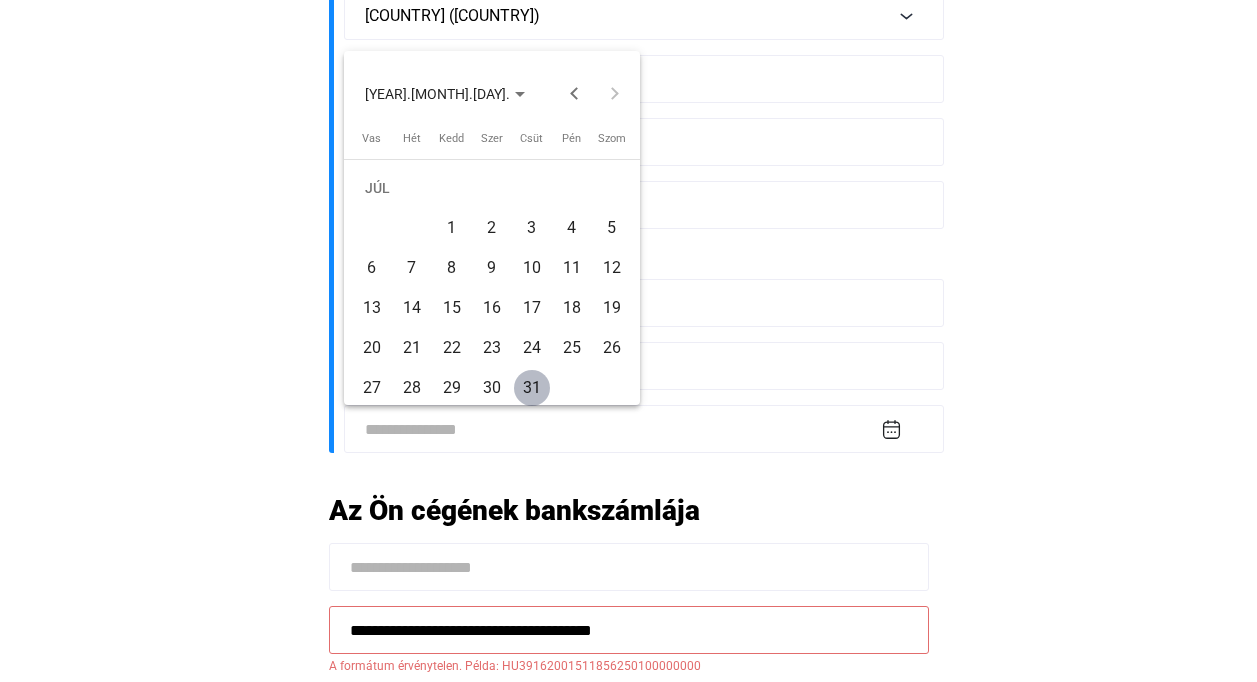 type 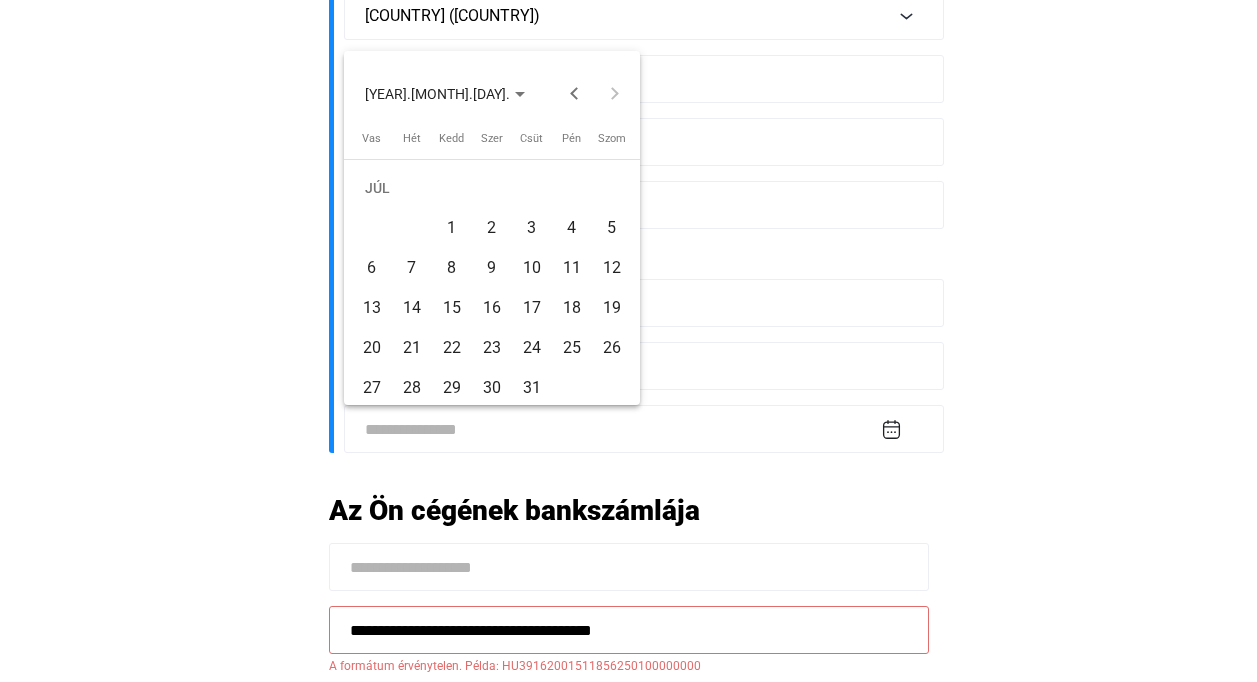 click at bounding box center (628, 341) 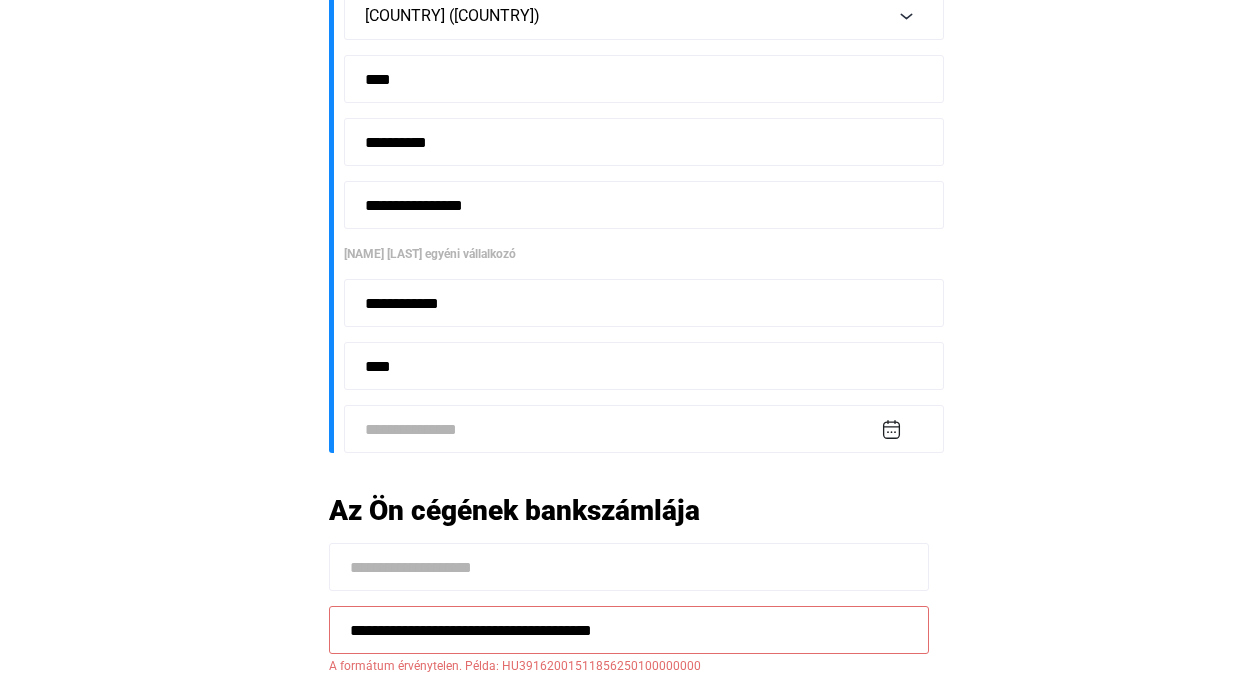 click 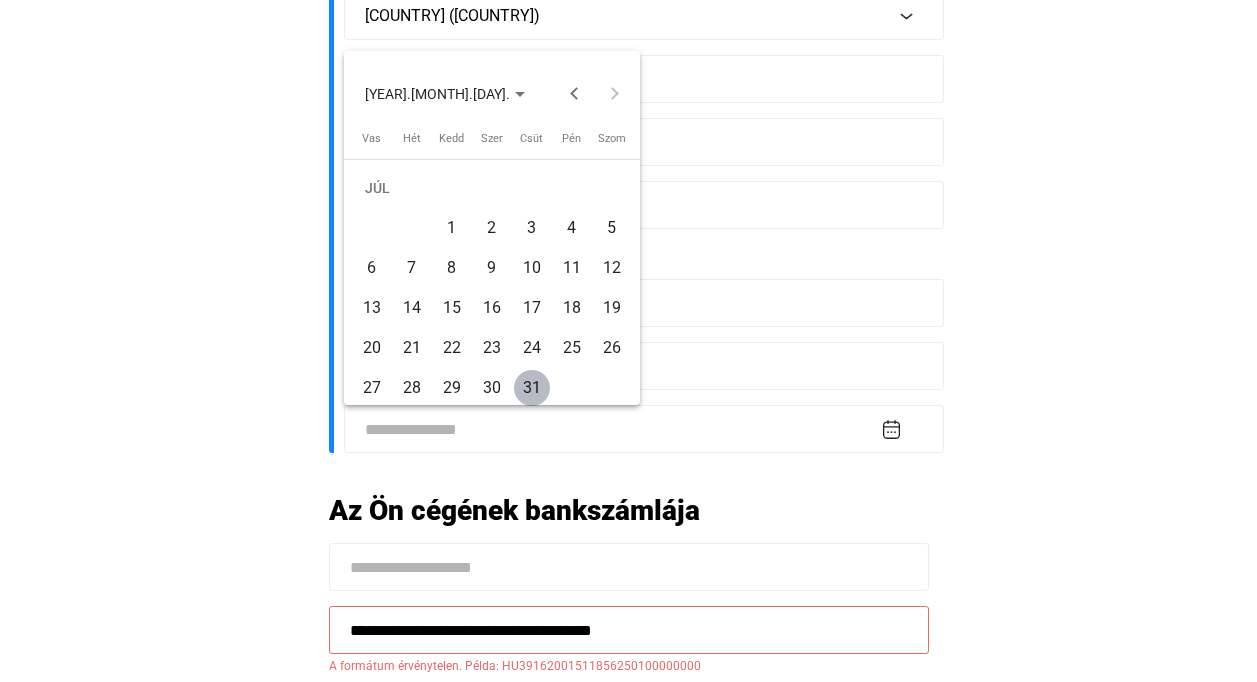 click 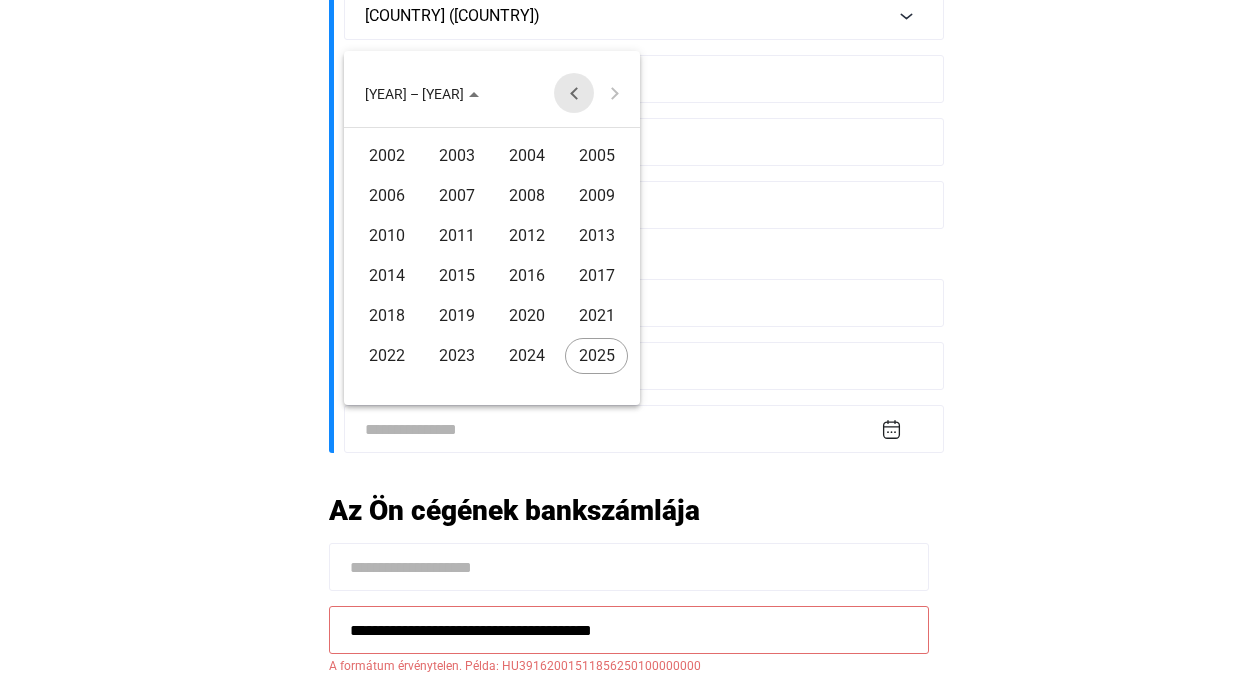 click at bounding box center (574, 93) 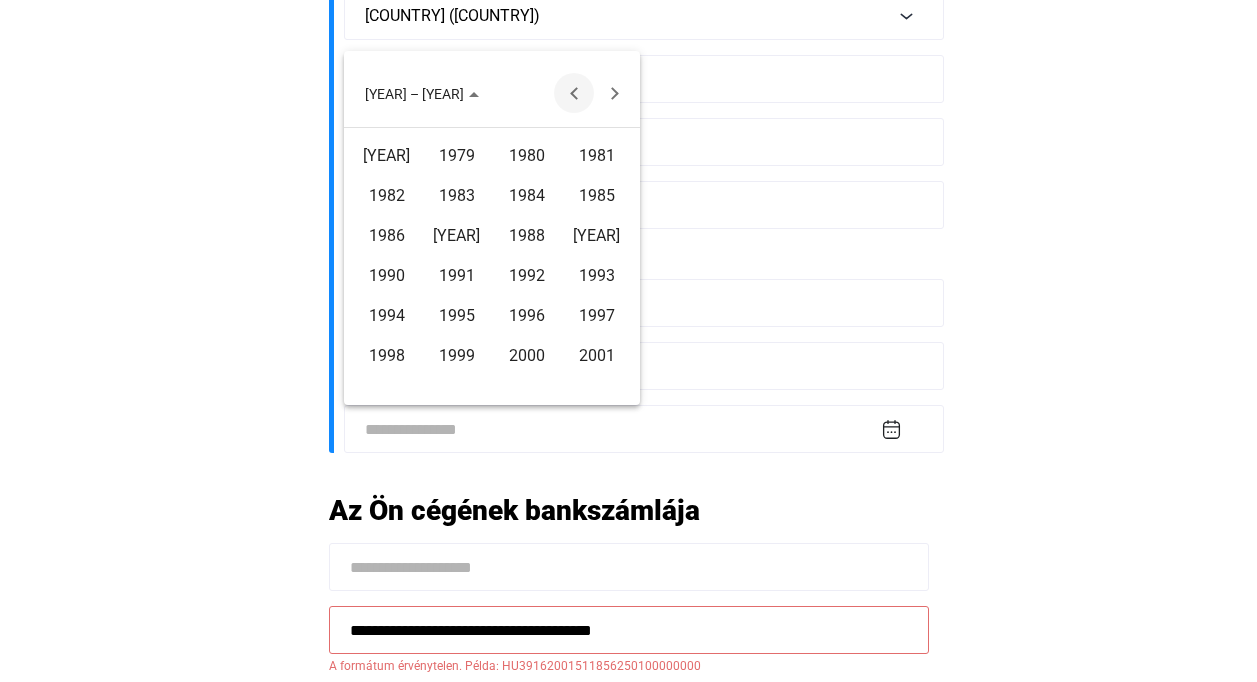 click at bounding box center [574, 93] 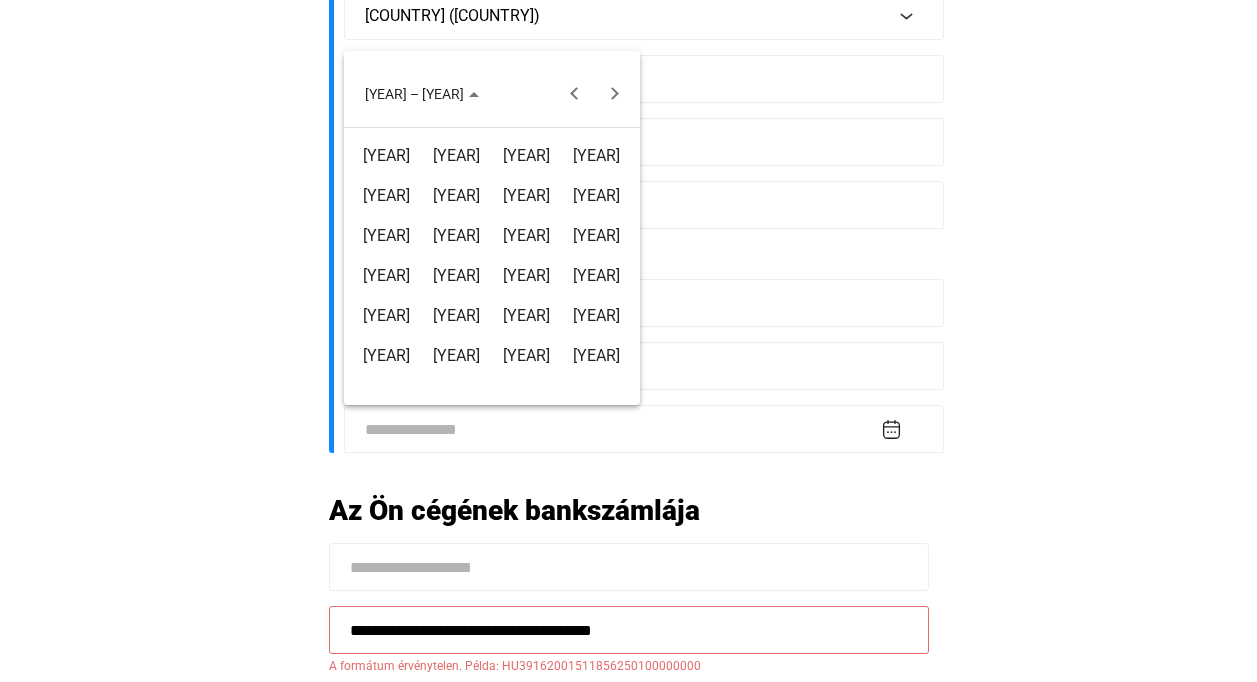 click on "[YEAR]" at bounding box center (596, 316) 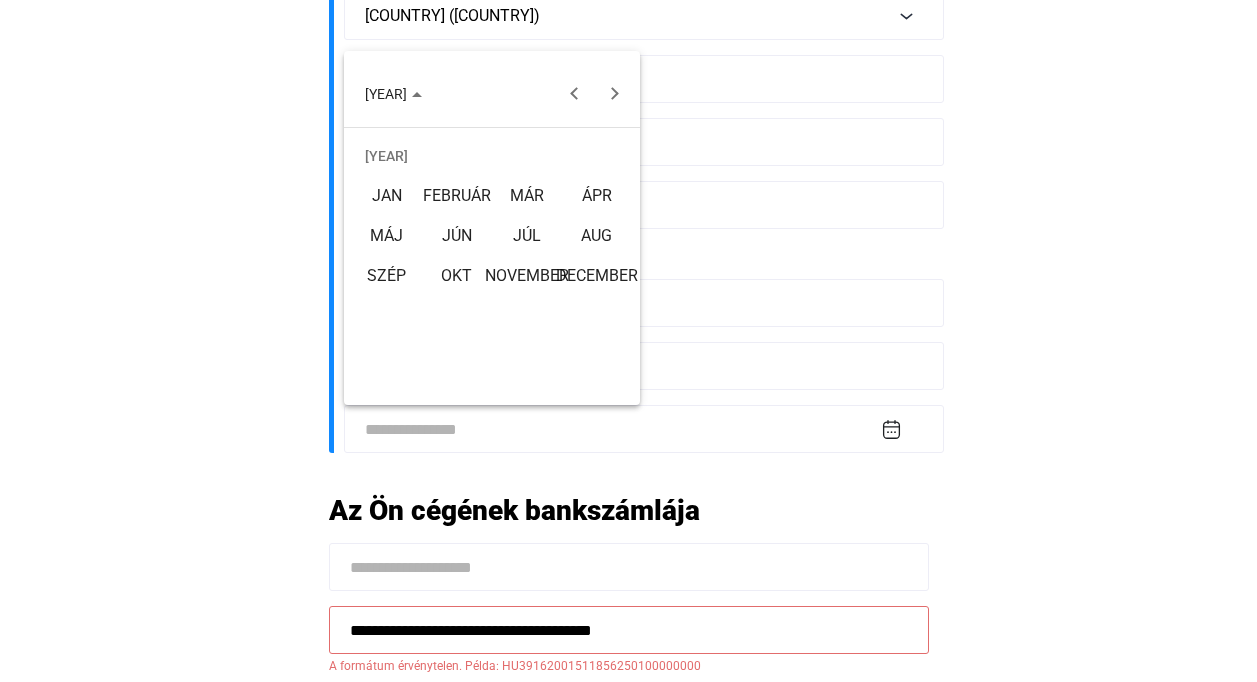click on "ÁPR" at bounding box center (596, 196) 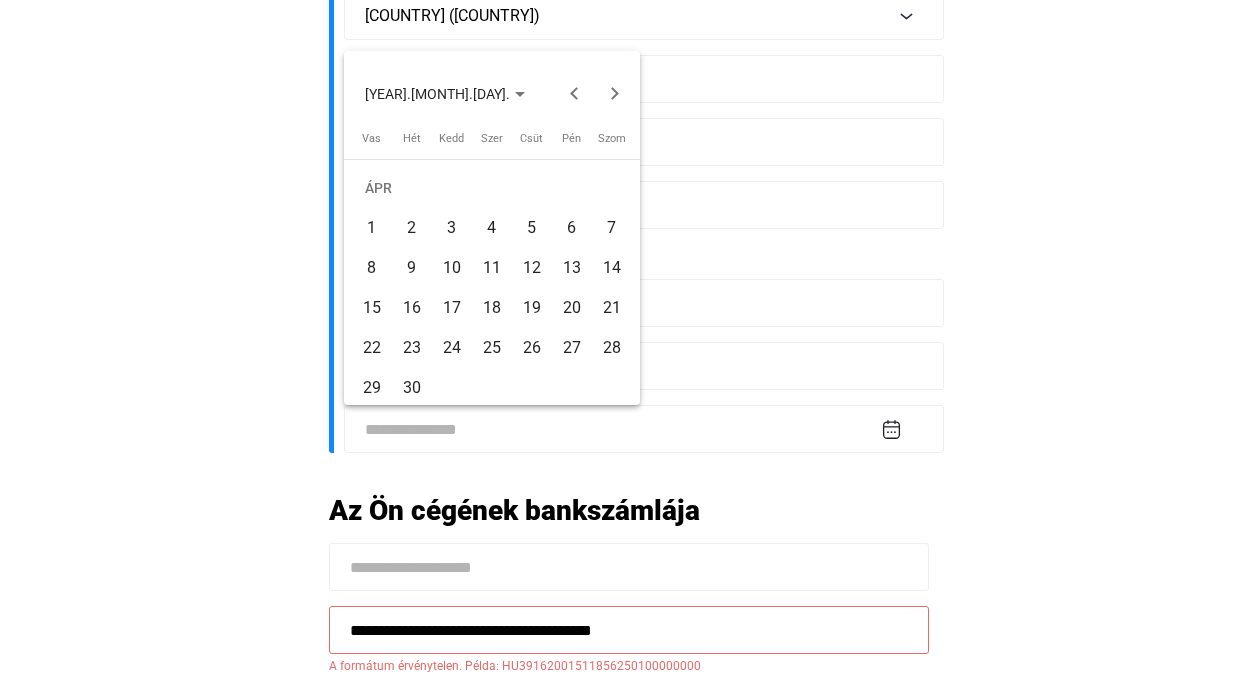 click on "24" at bounding box center [452, 348] 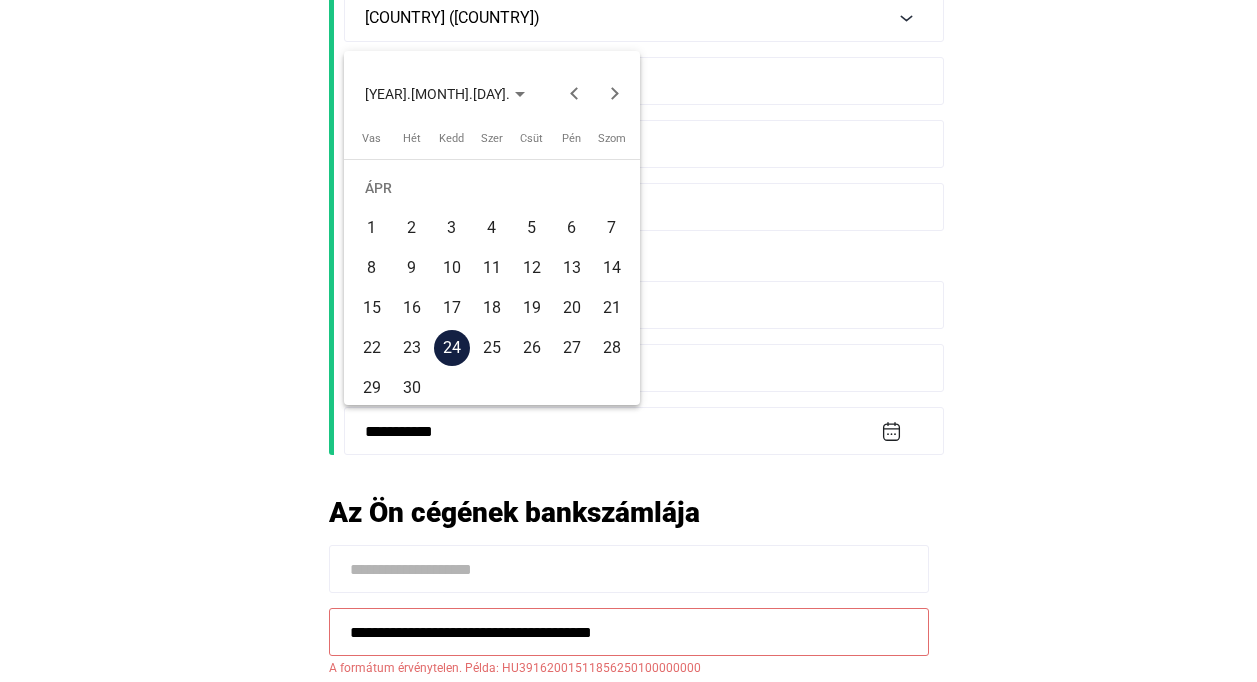 scroll, scrollTop: 597, scrollLeft: 0, axis: vertical 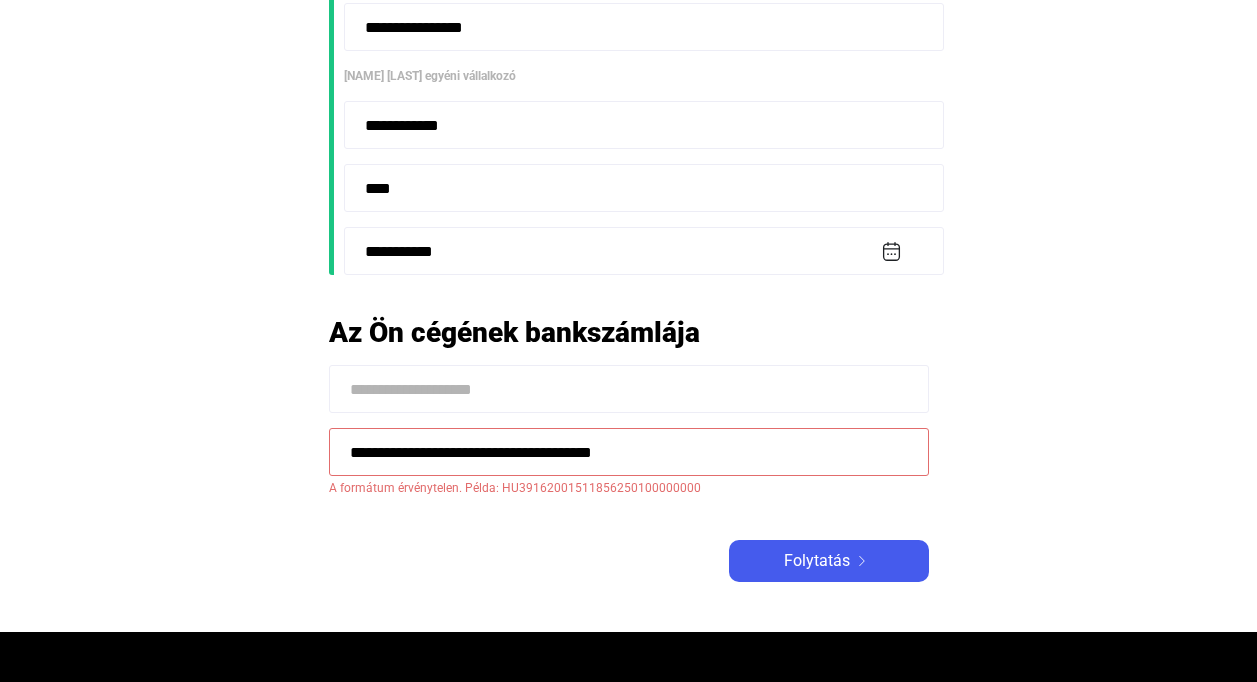 click 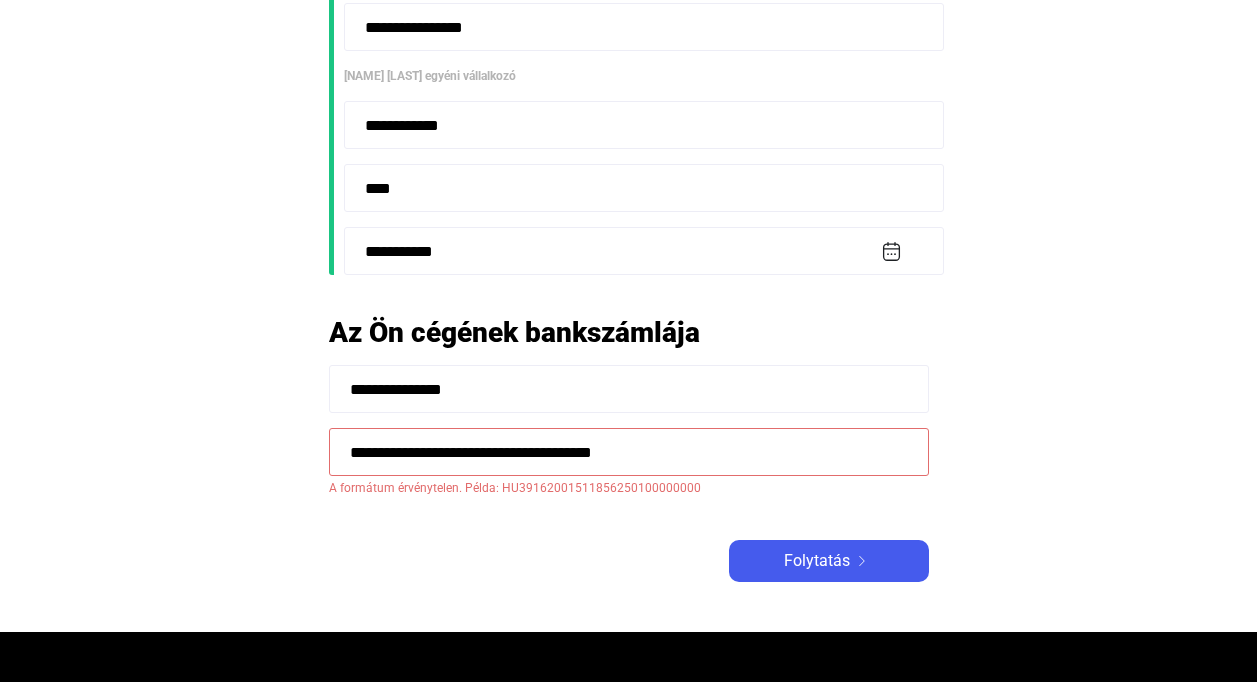type on "**********" 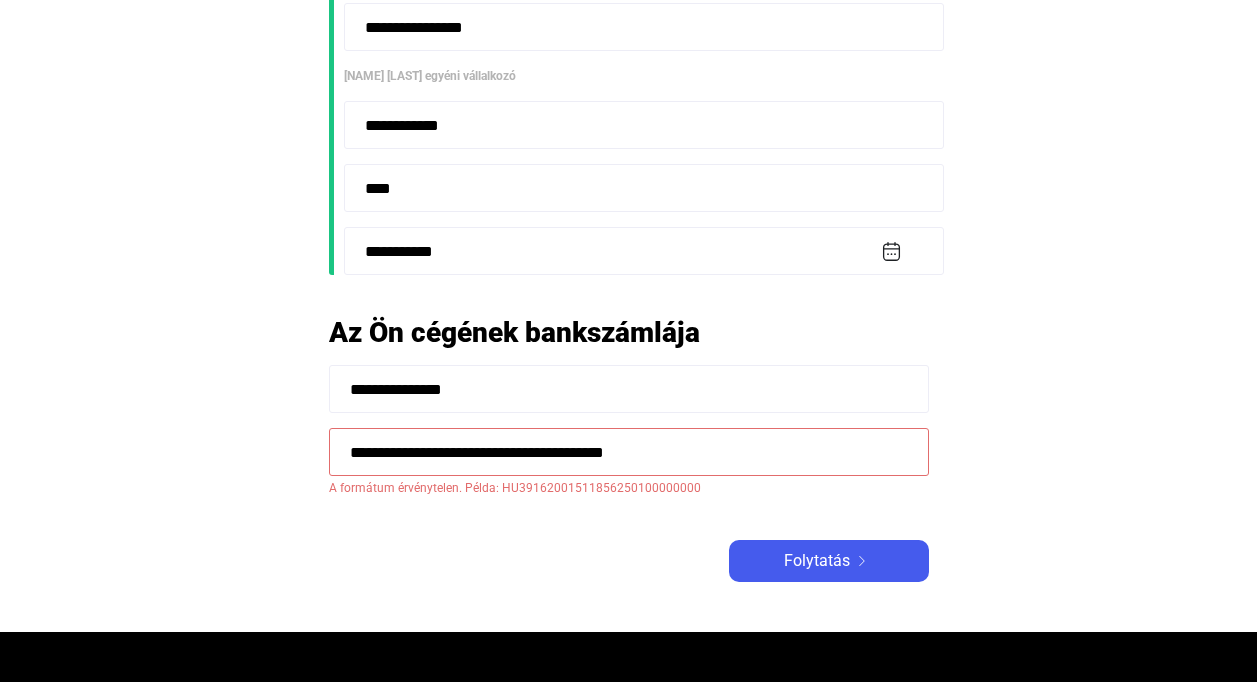 click on "**********" 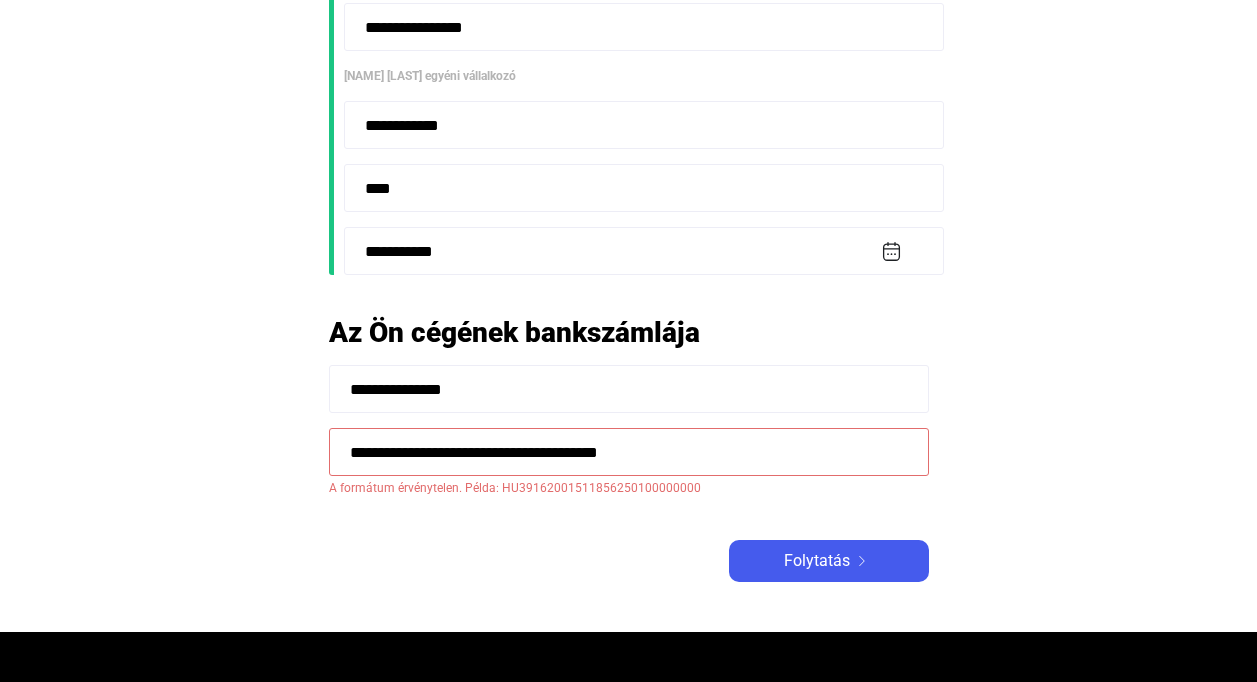 click on "**********" 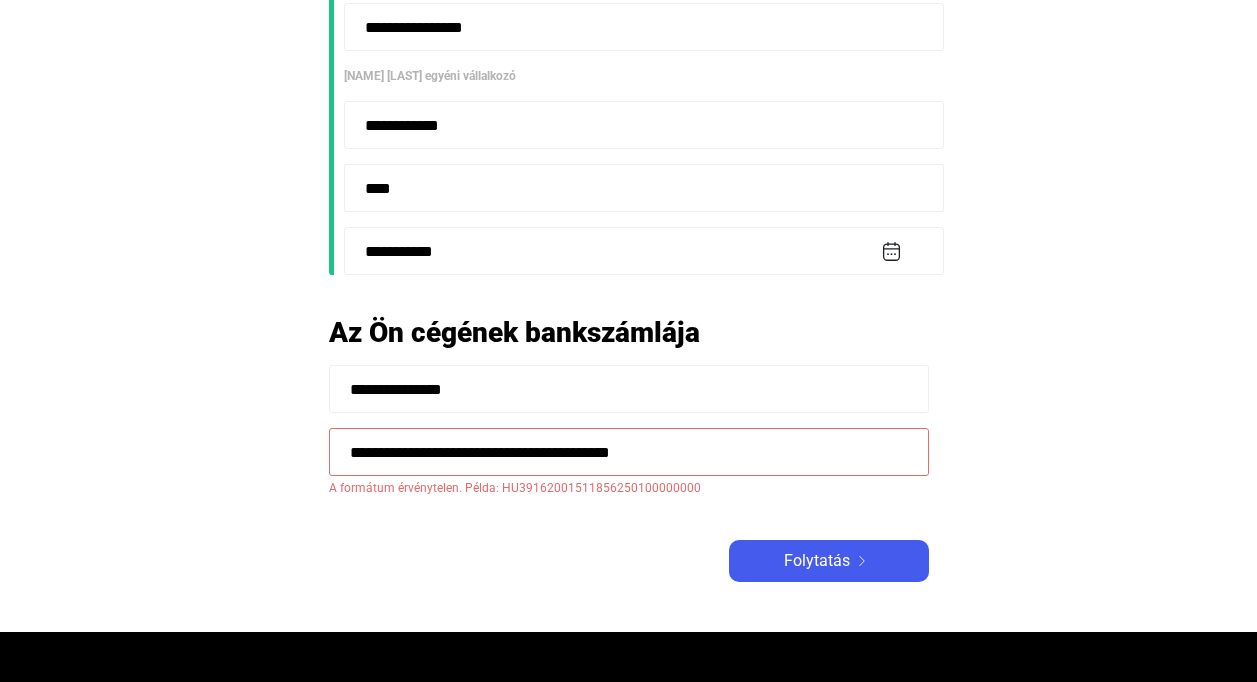 click on "**********" 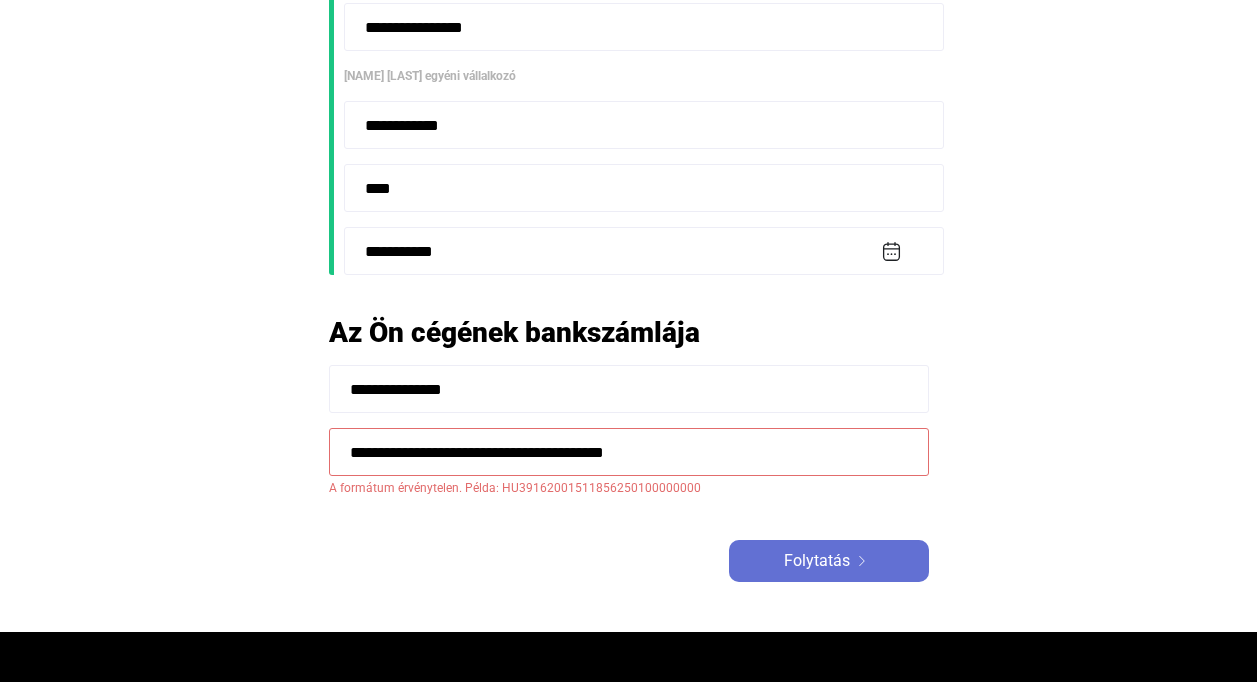 click on "Folytatás" 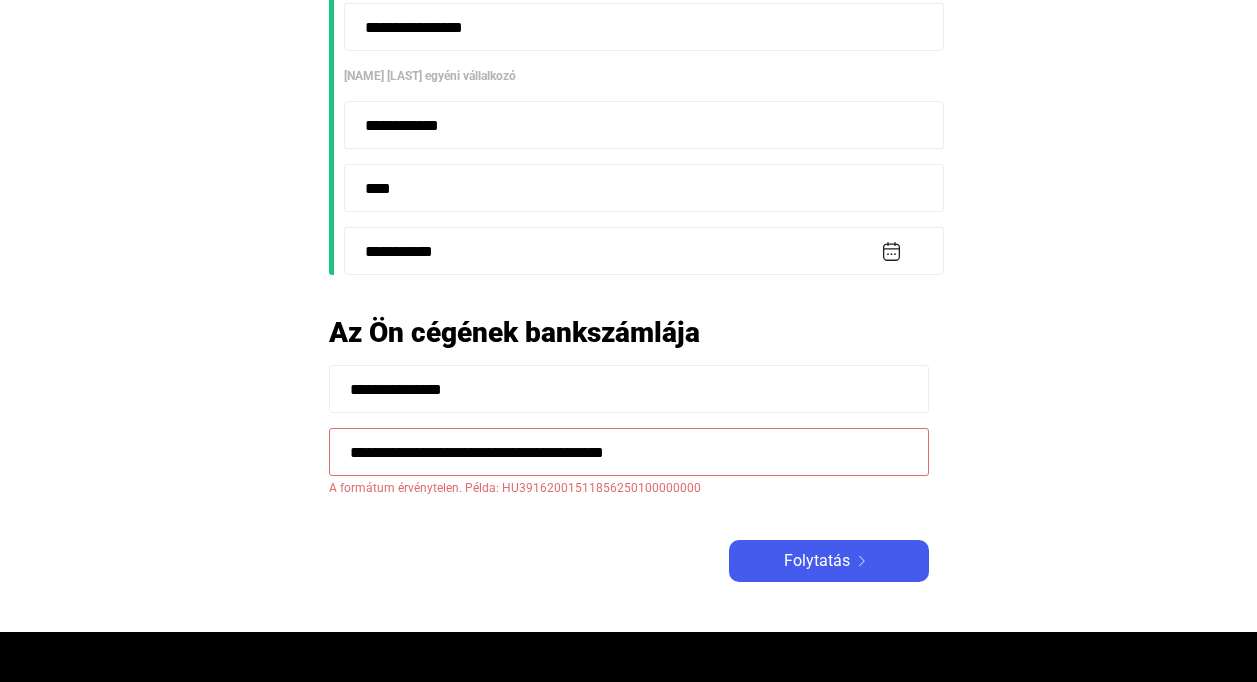 click on "**********" 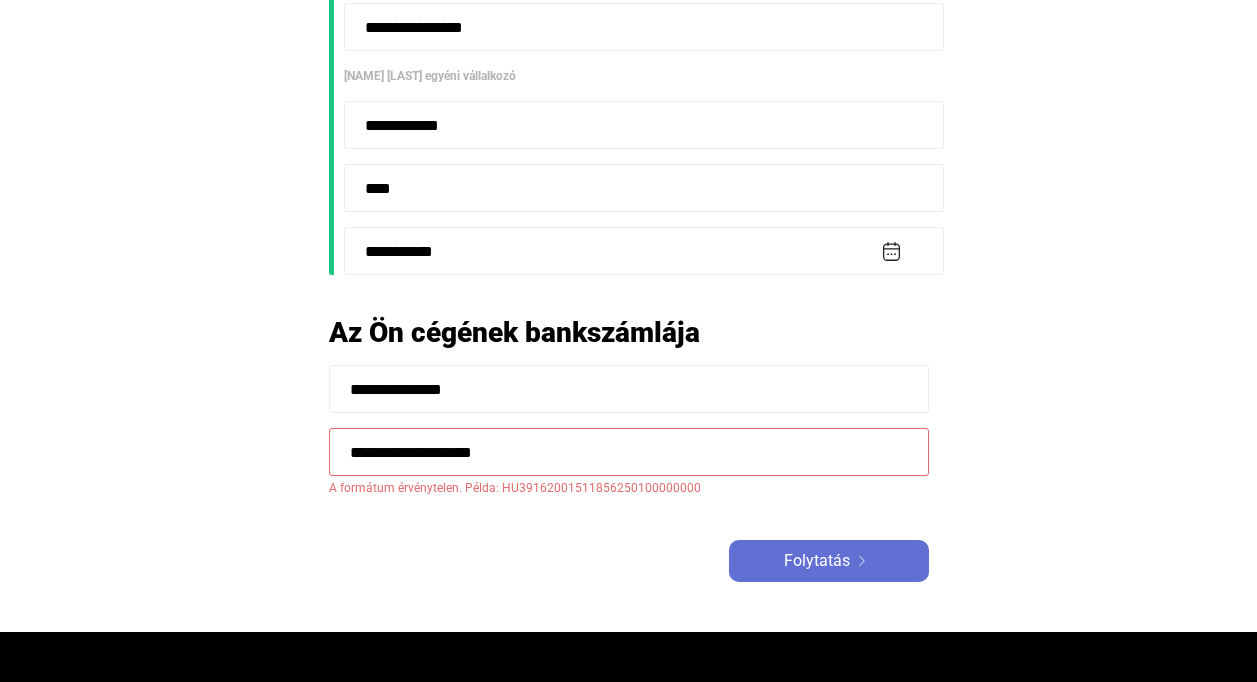 click on "Folytatás" 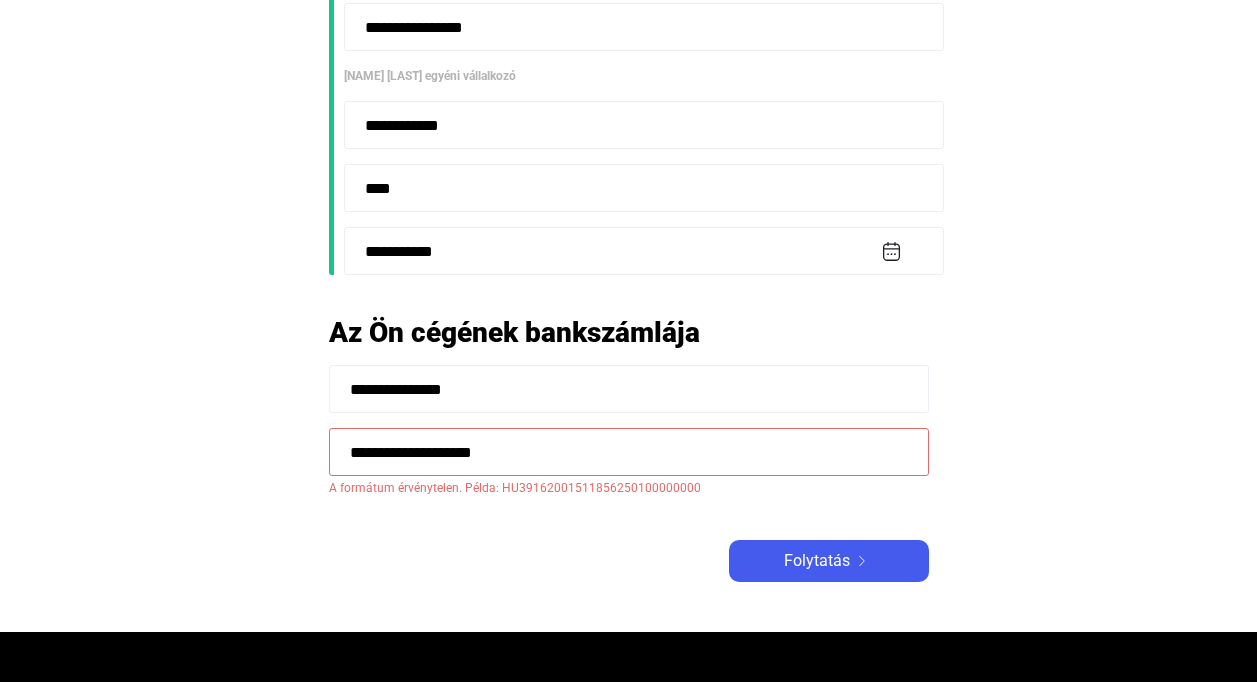 click on "**********" 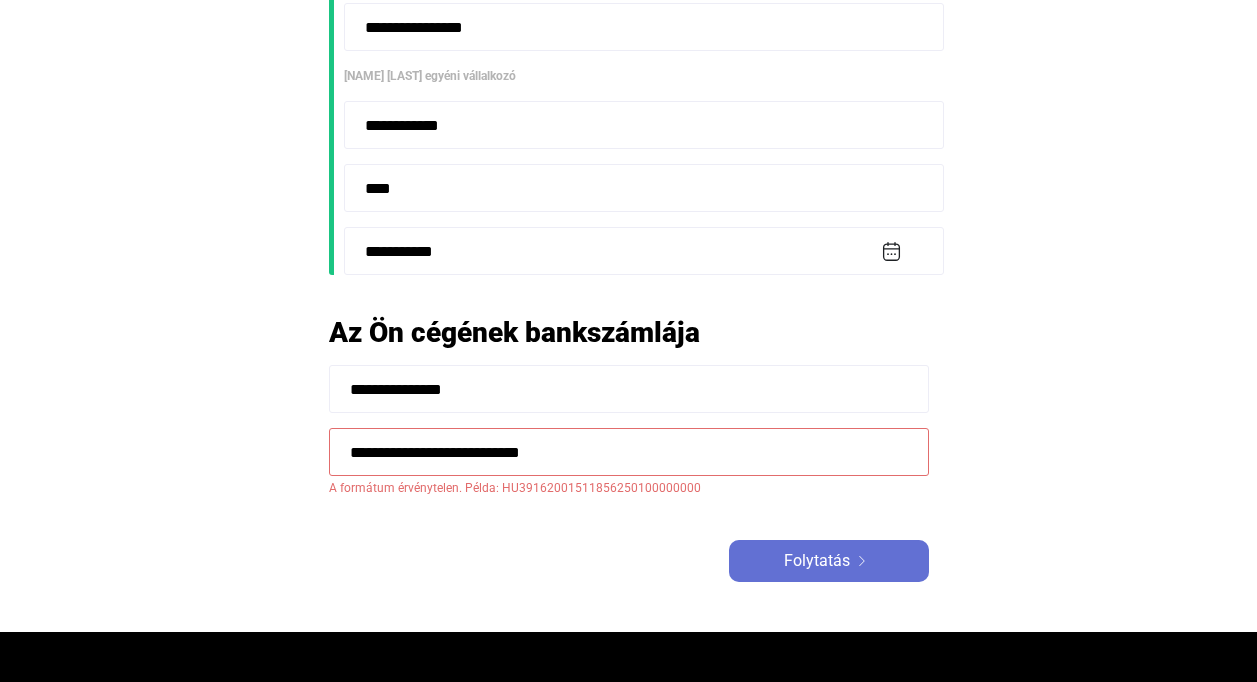click on "Folytatás" 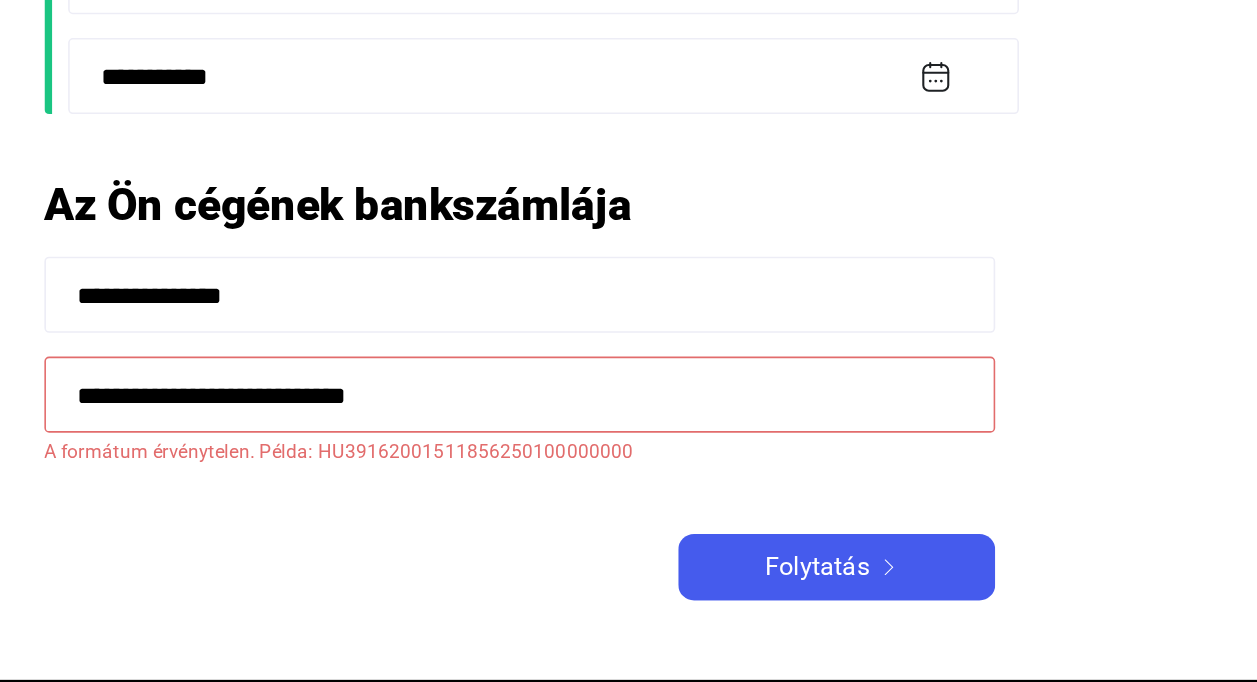 click on "**********" 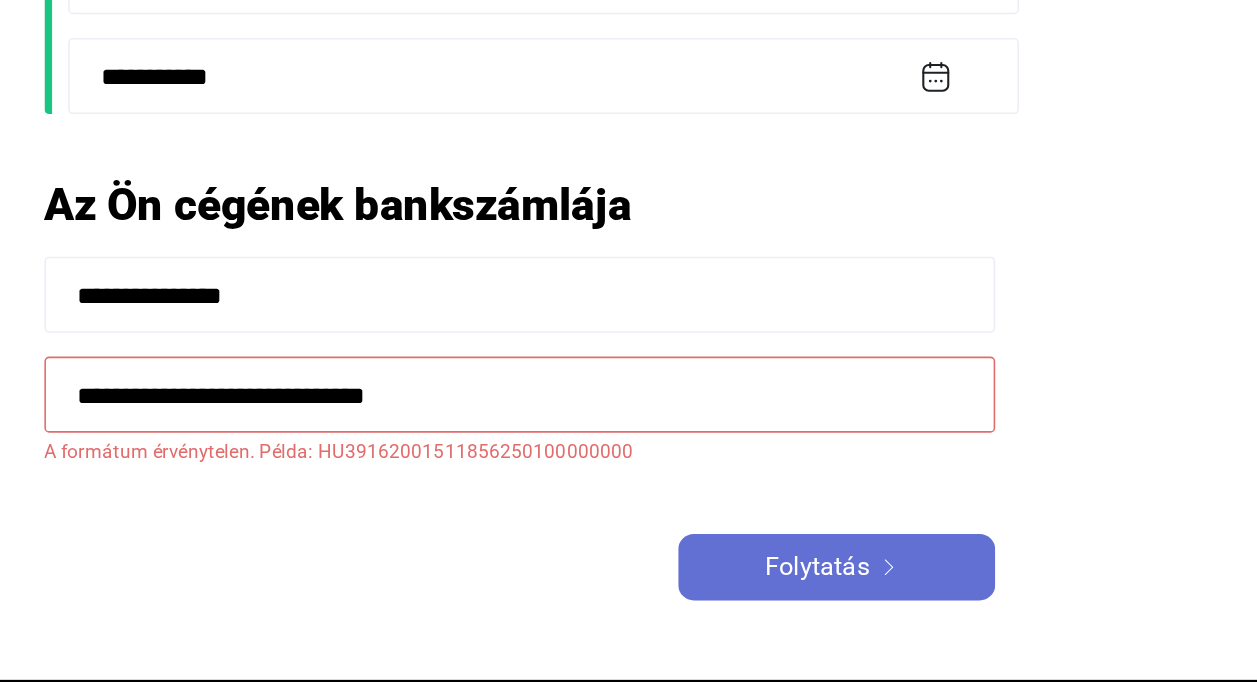 click on "Folytatás" 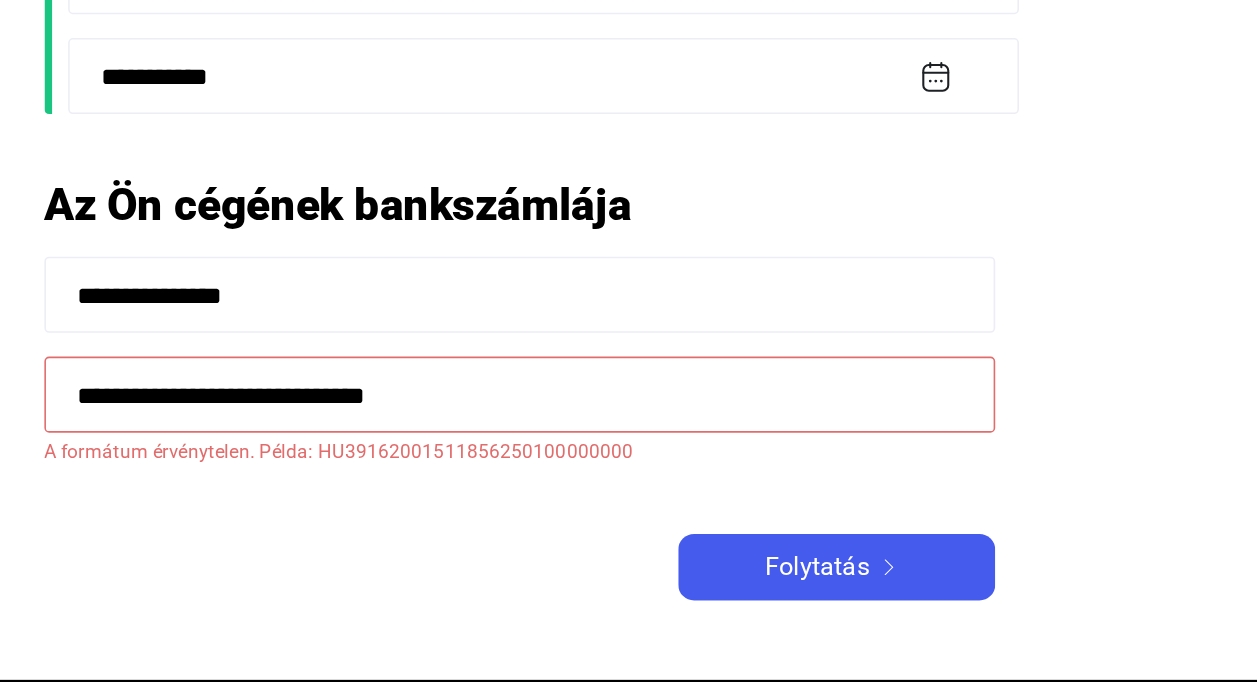 scroll, scrollTop: 737, scrollLeft: 0, axis: vertical 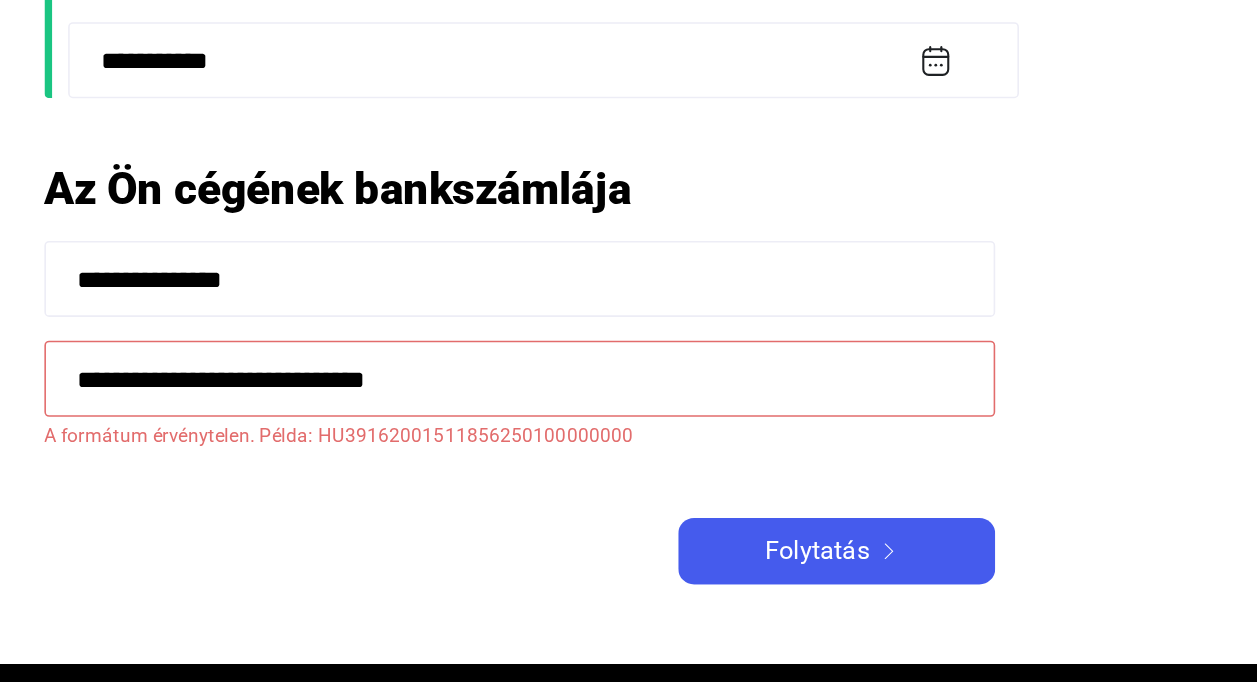 click on "**********" 